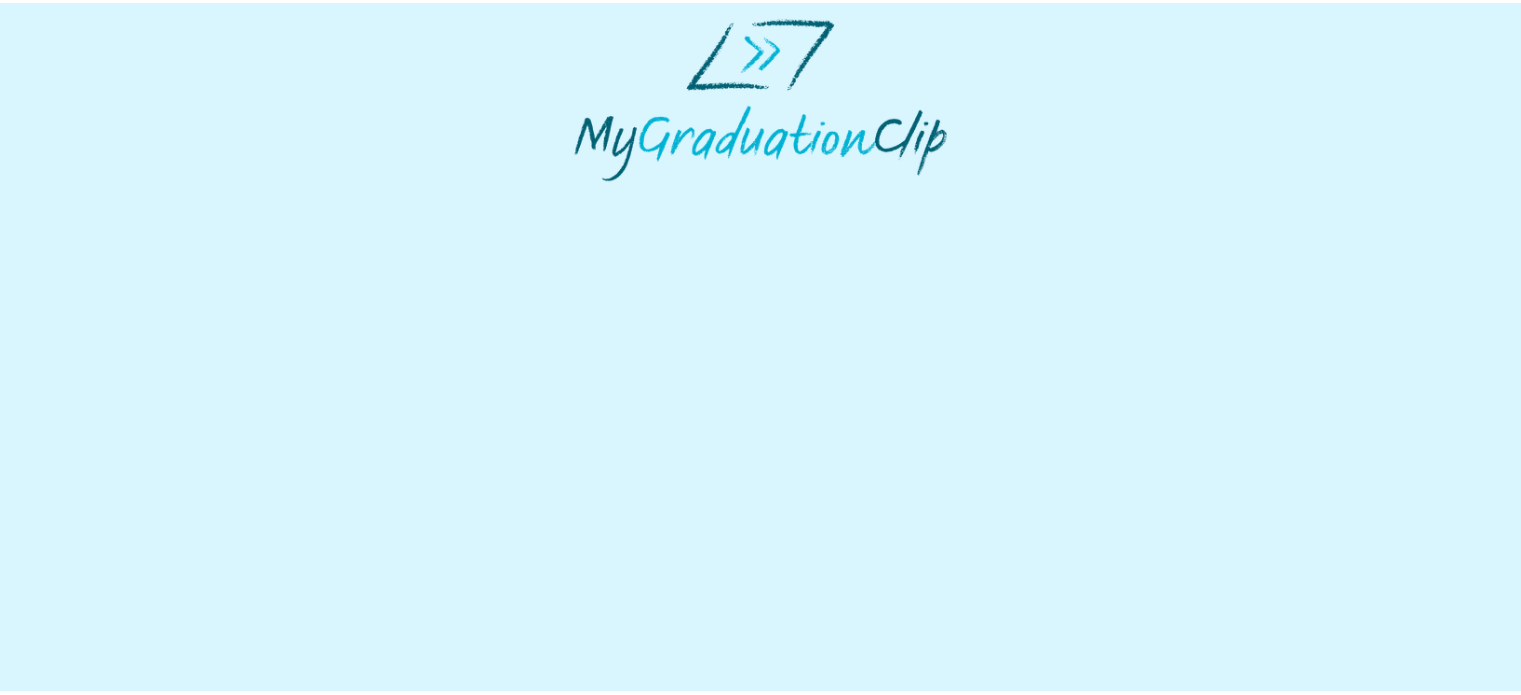 scroll, scrollTop: 0, scrollLeft: 0, axis: both 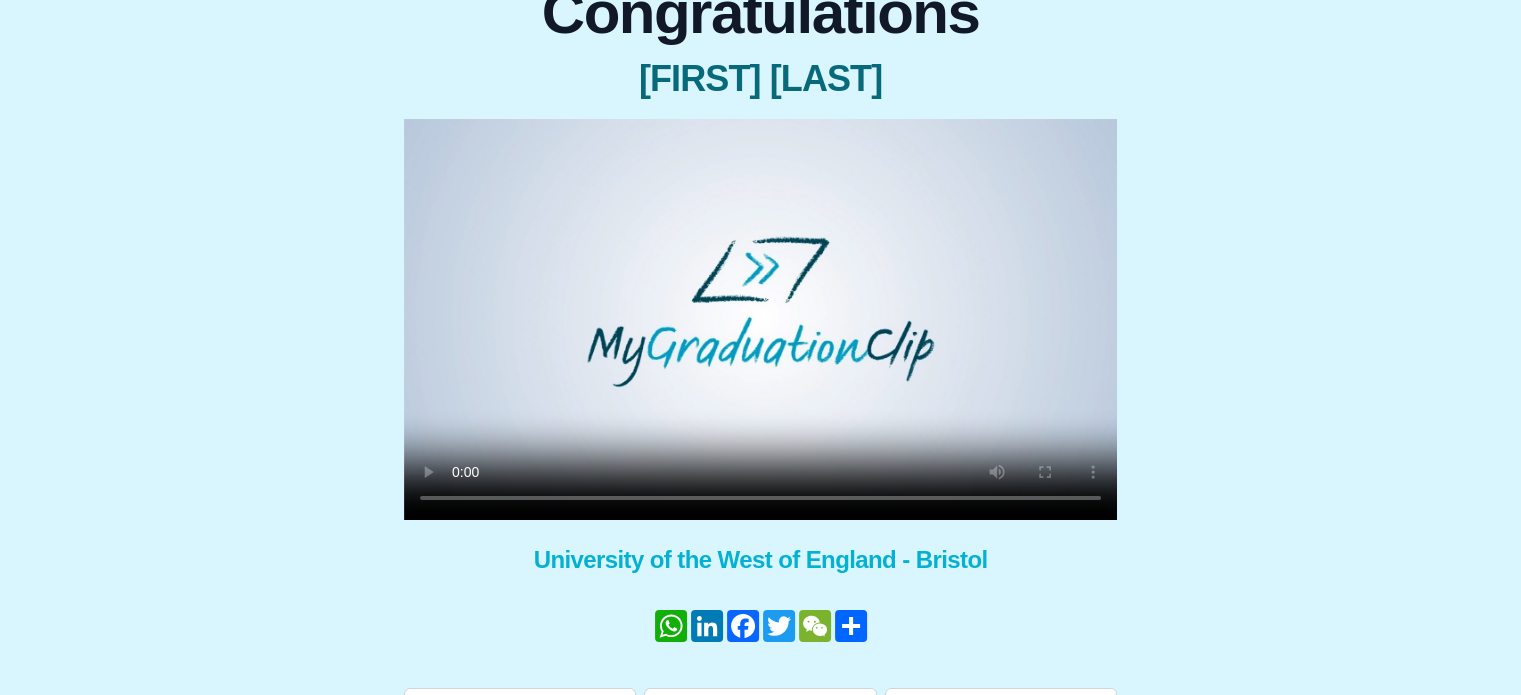 type 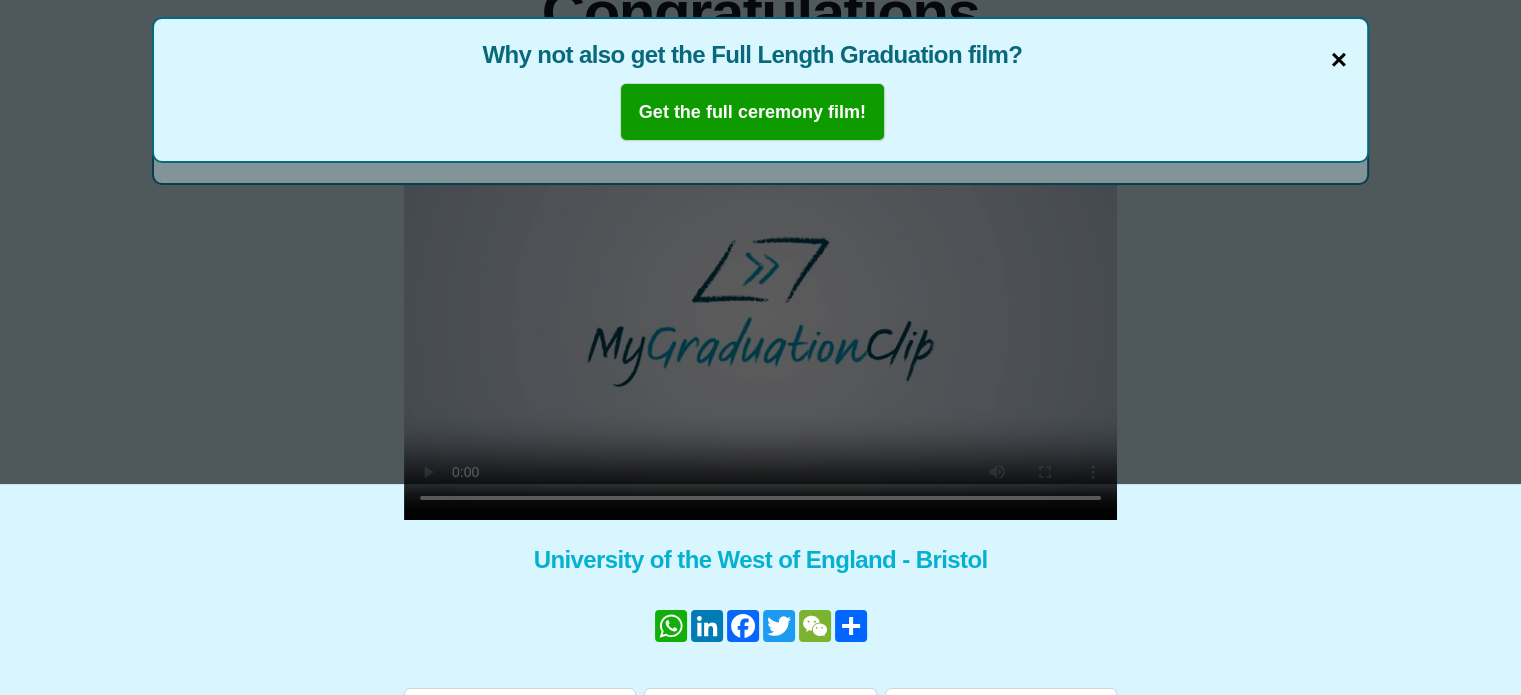 click on "×" at bounding box center (1339, 60) 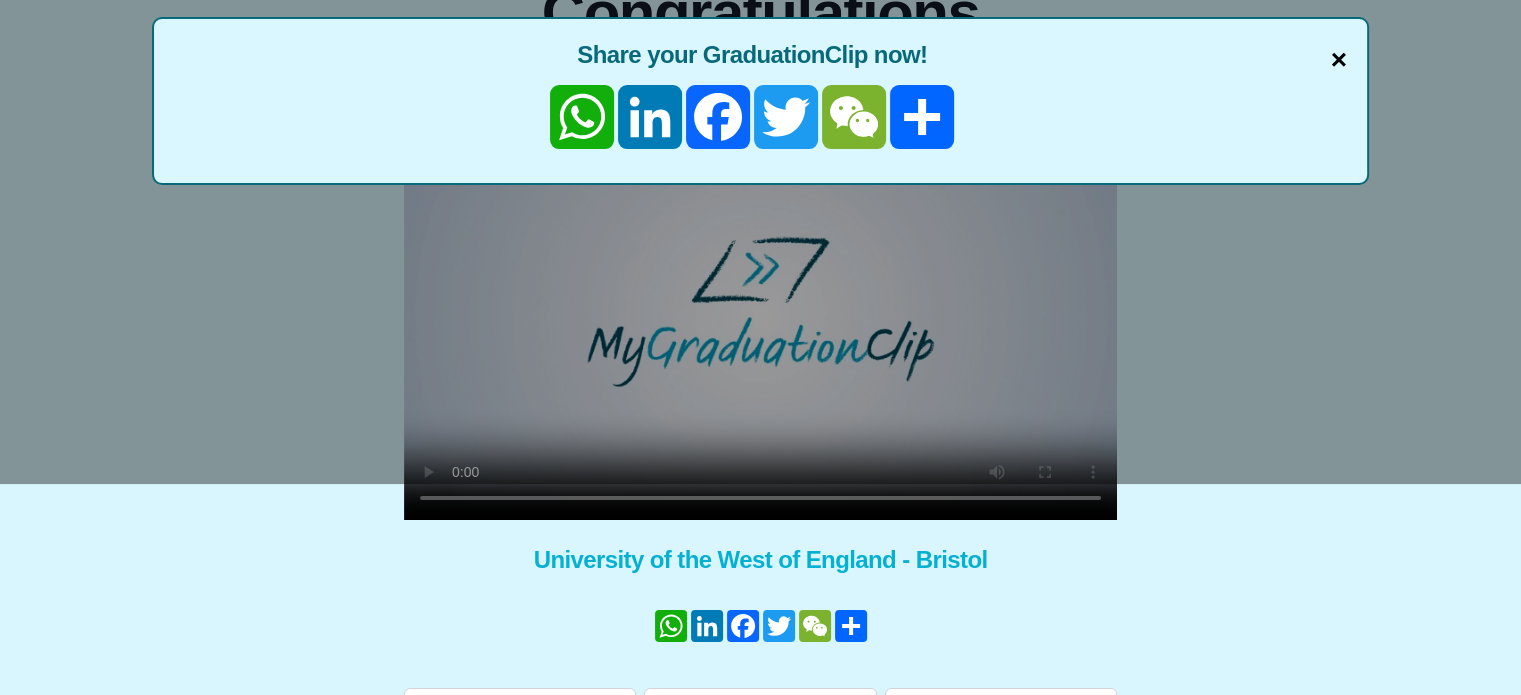 click on "×" at bounding box center (1339, 60) 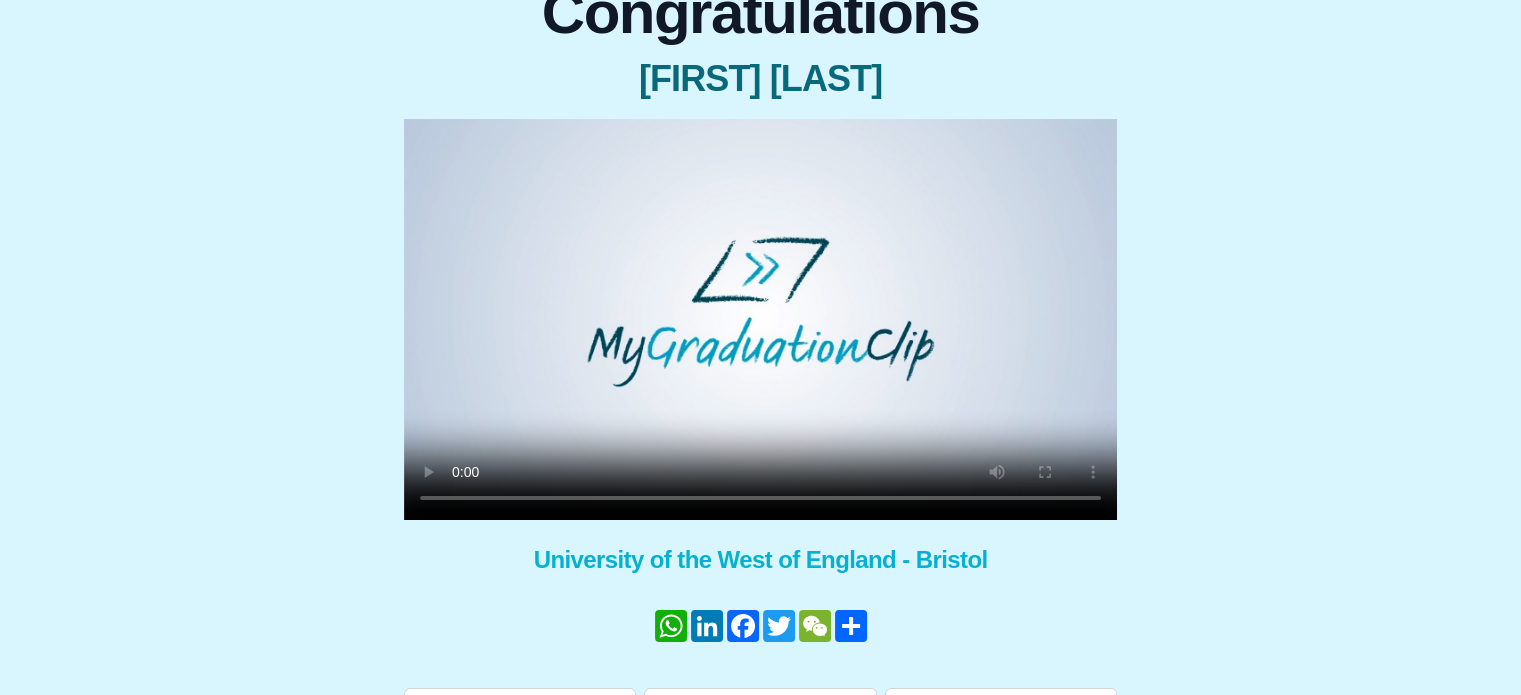 click on "Congratulations [FIRST] [LAST] × Share your GraduationClip now! WhatsApp LinkedIn Facebook Twitter WeChat Share × Why not also get the Full Length Graduation film? Get the full ceremony film! University of the West of England - [CITY], [STATE] WhatsApp LinkedIn Facebook Twitter WeChat Share  Download my GraduationClip   Refer a friend   Help me - FAQs!" at bounding box center [760, 346] 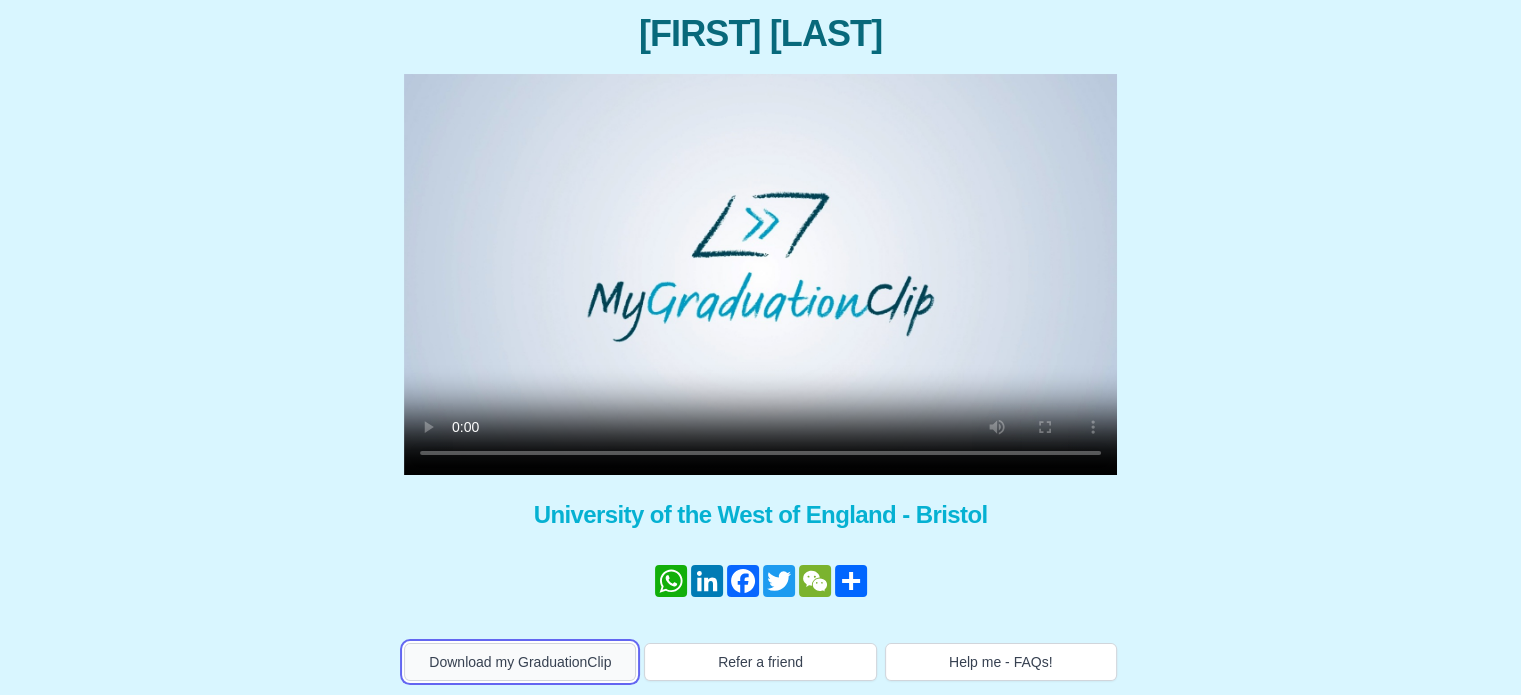 click on "Download my GraduationClip" at bounding box center (520, 662) 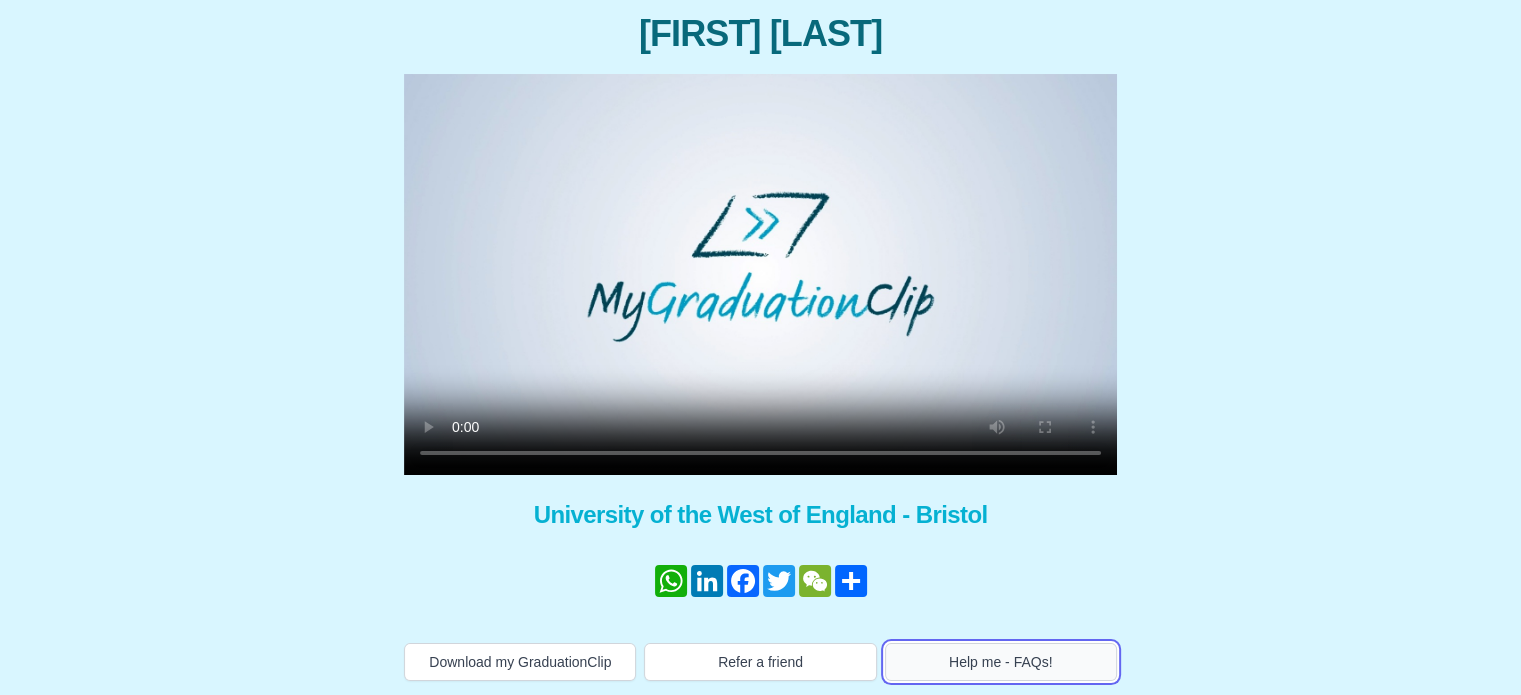click on "Help me - FAQs!" at bounding box center (1001, 662) 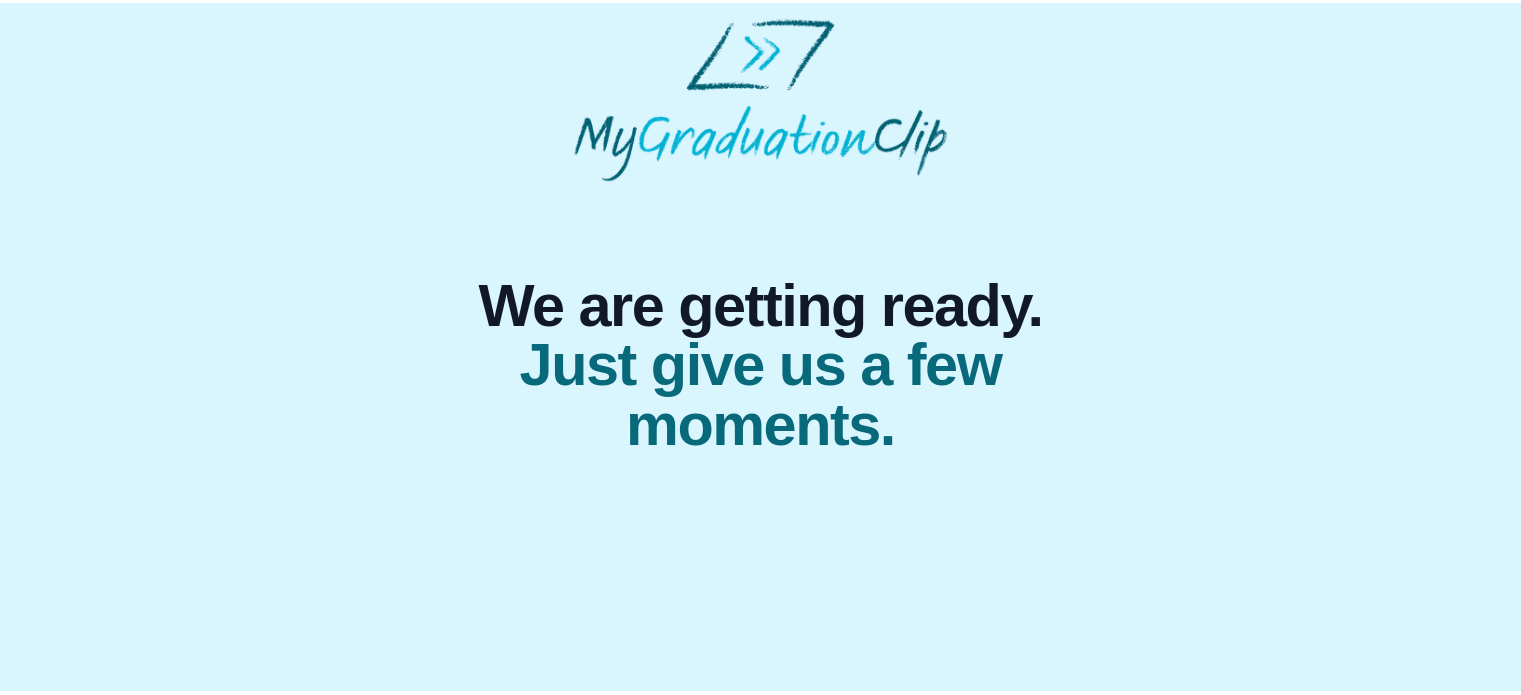 scroll, scrollTop: 0, scrollLeft: 0, axis: both 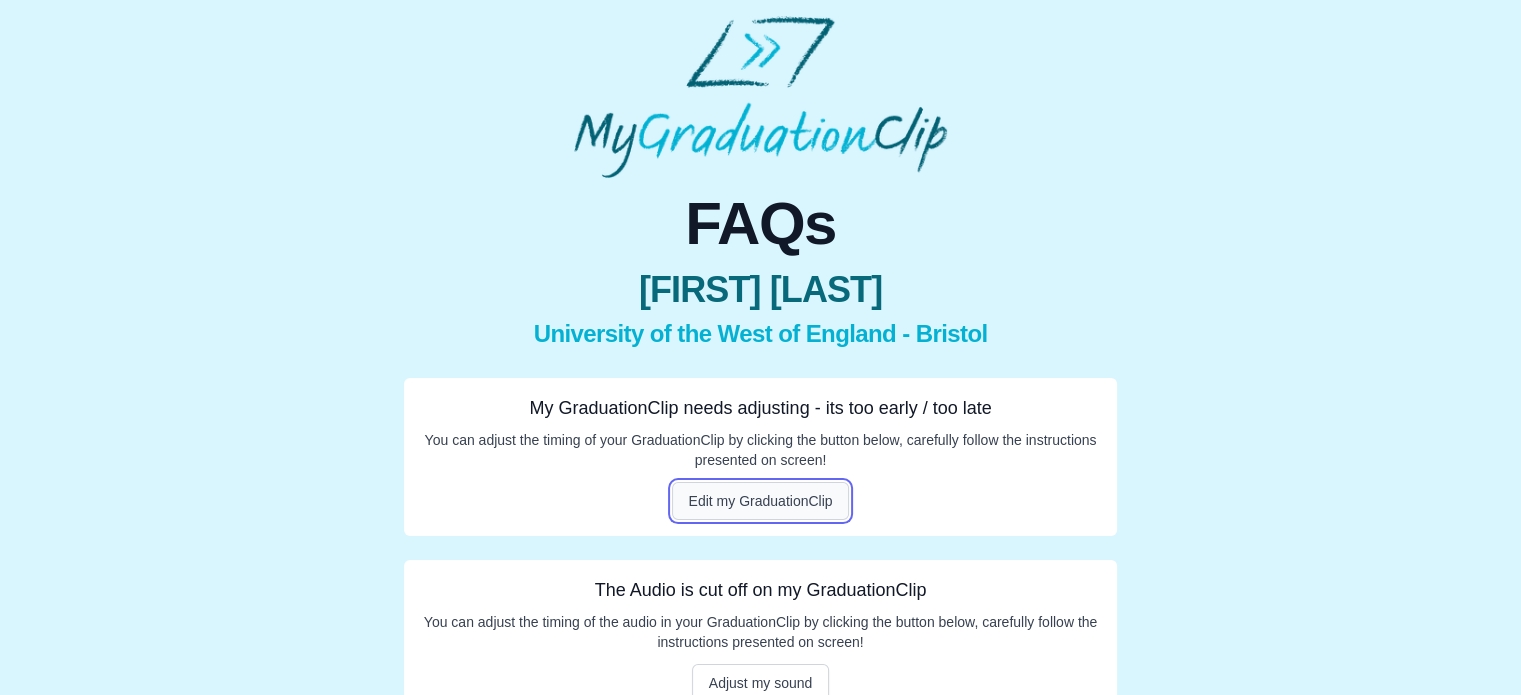 click on "Edit my GraduationClip" at bounding box center [761, 501] 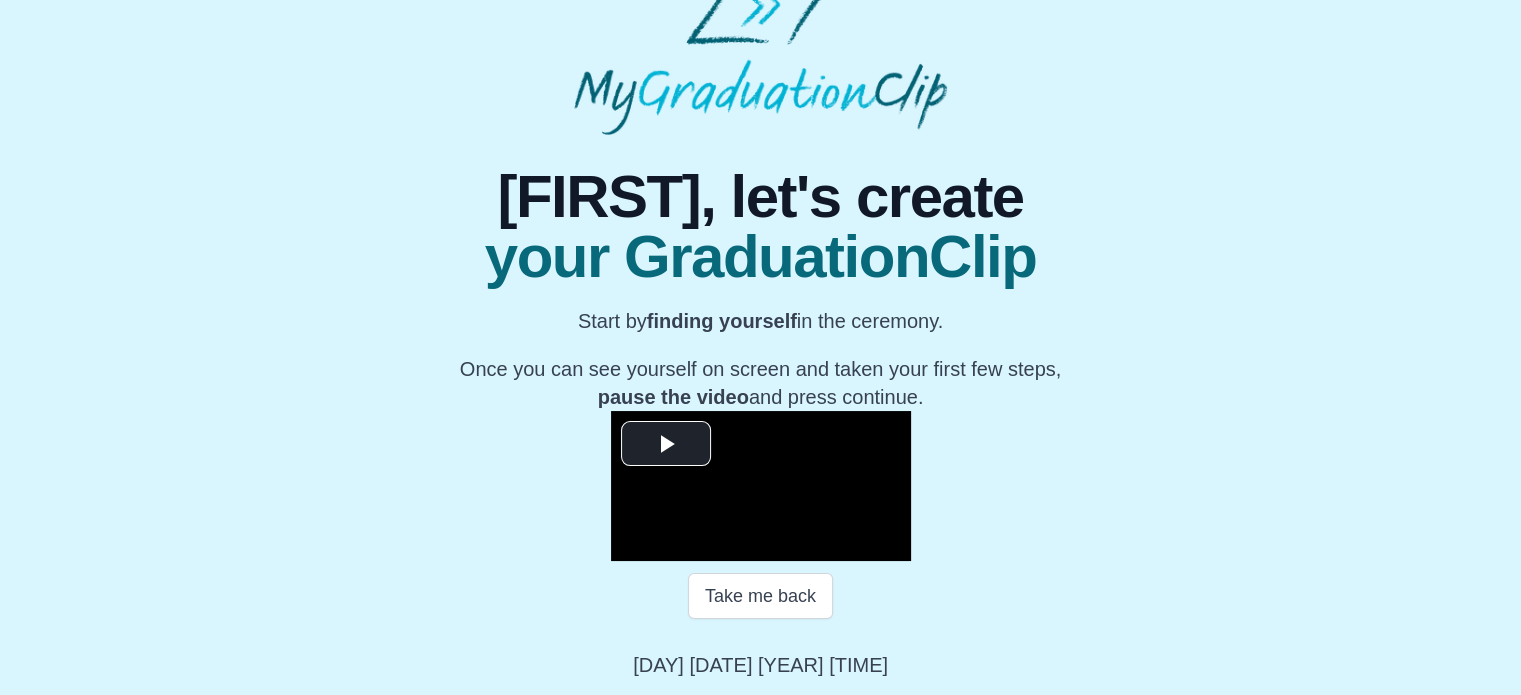 scroll, scrollTop: 320, scrollLeft: 0, axis: vertical 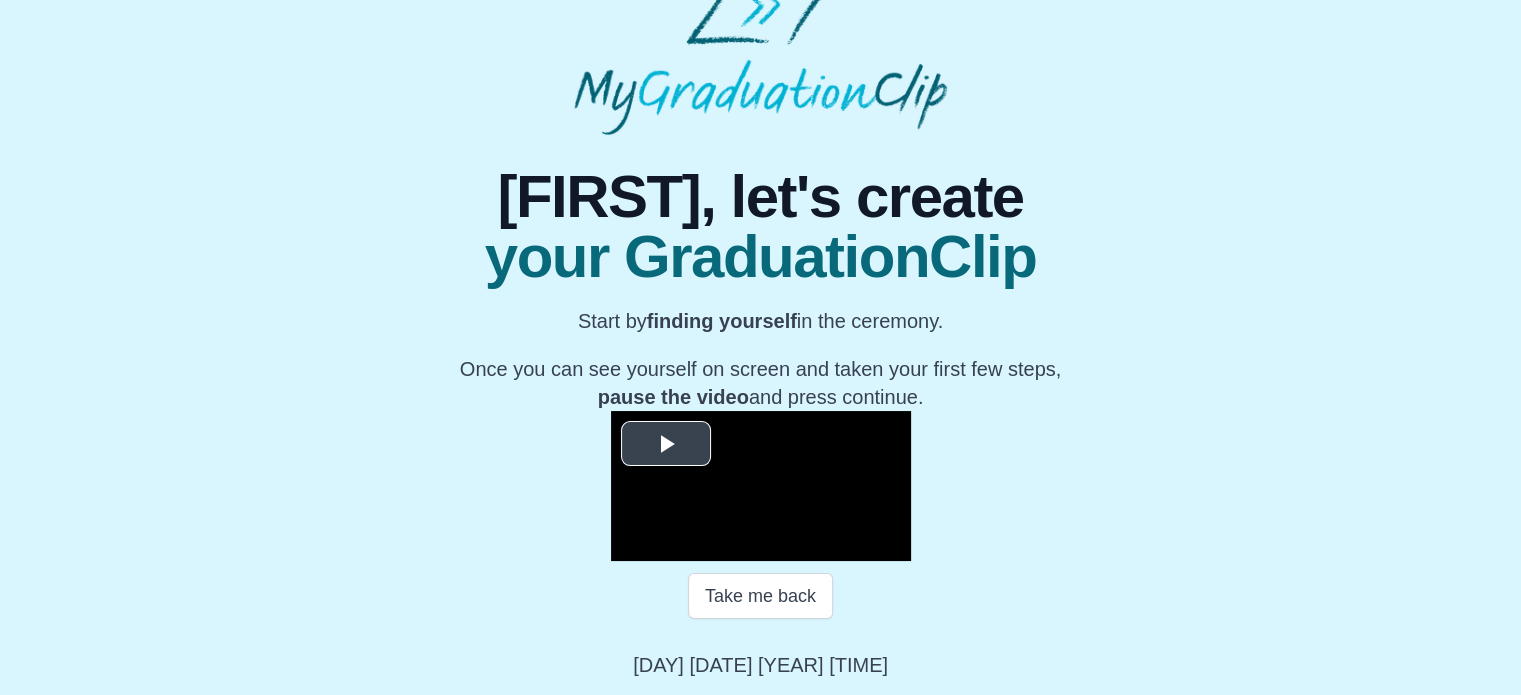click at bounding box center (666, 443) 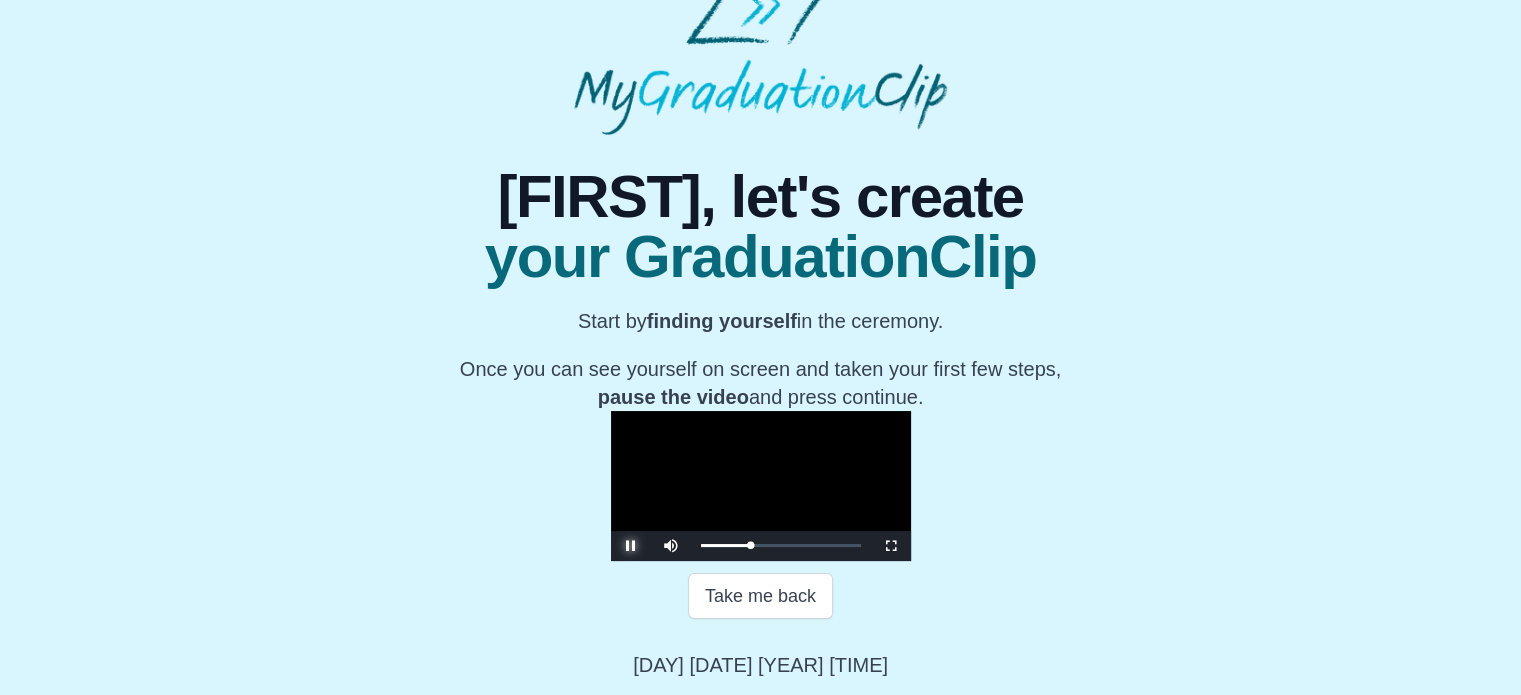 drag, startPoint x: 402, startPoint y: 543, endPoint x: 640, endPoint y: 566, distance: 239.10876 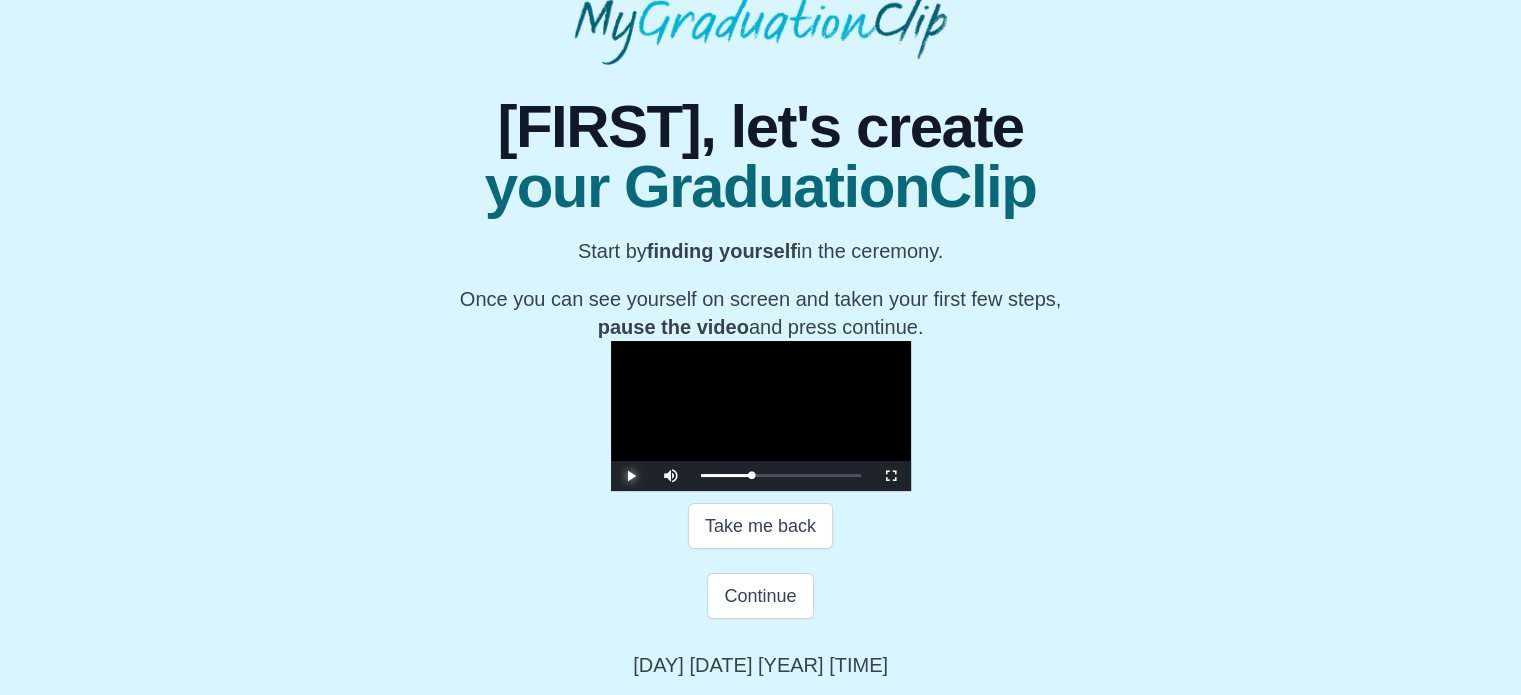 drag, startPoint x: 666, startPoint y: 544, endPoint x: 418, endPoint y: 544, distance: 248 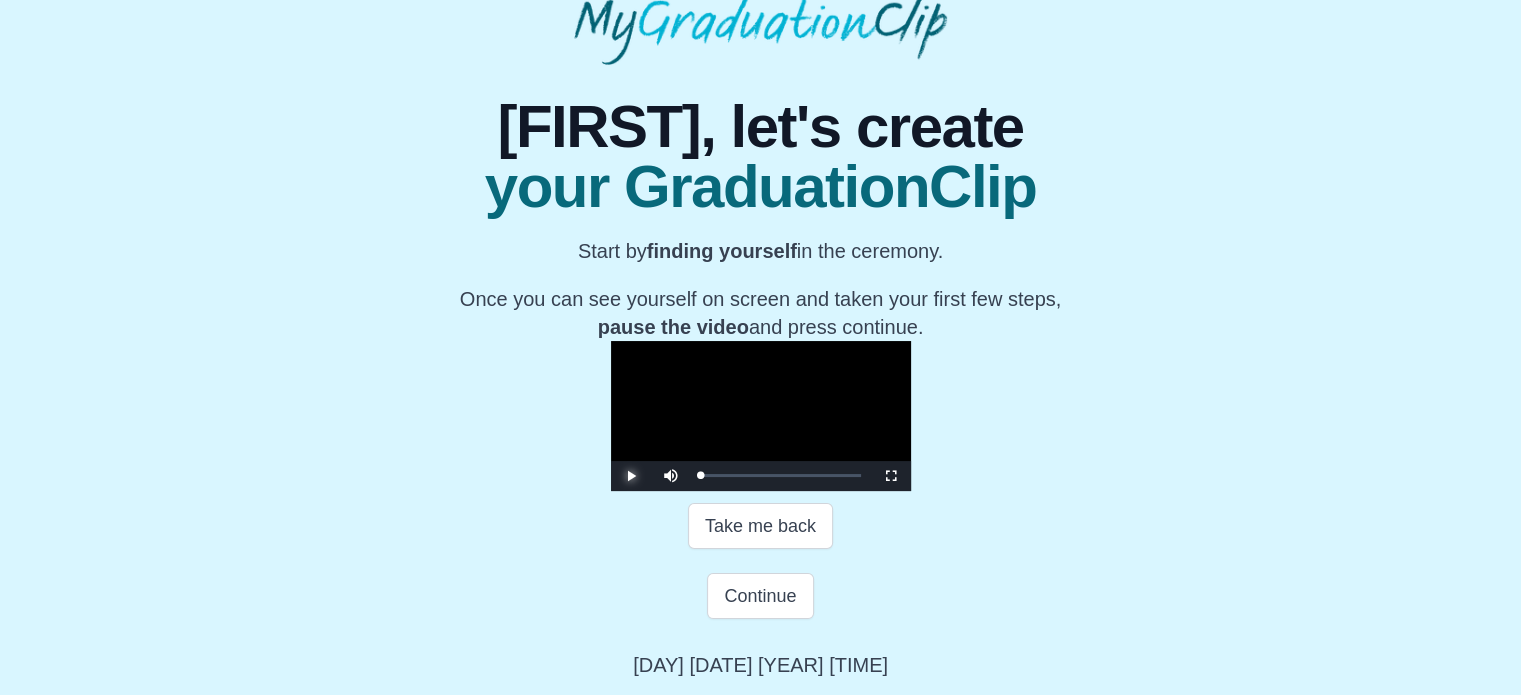 drag, startPoint x: 476, startPoint y: 545, endPoint x: 396, endPoint y: 558, distance: 81.04937 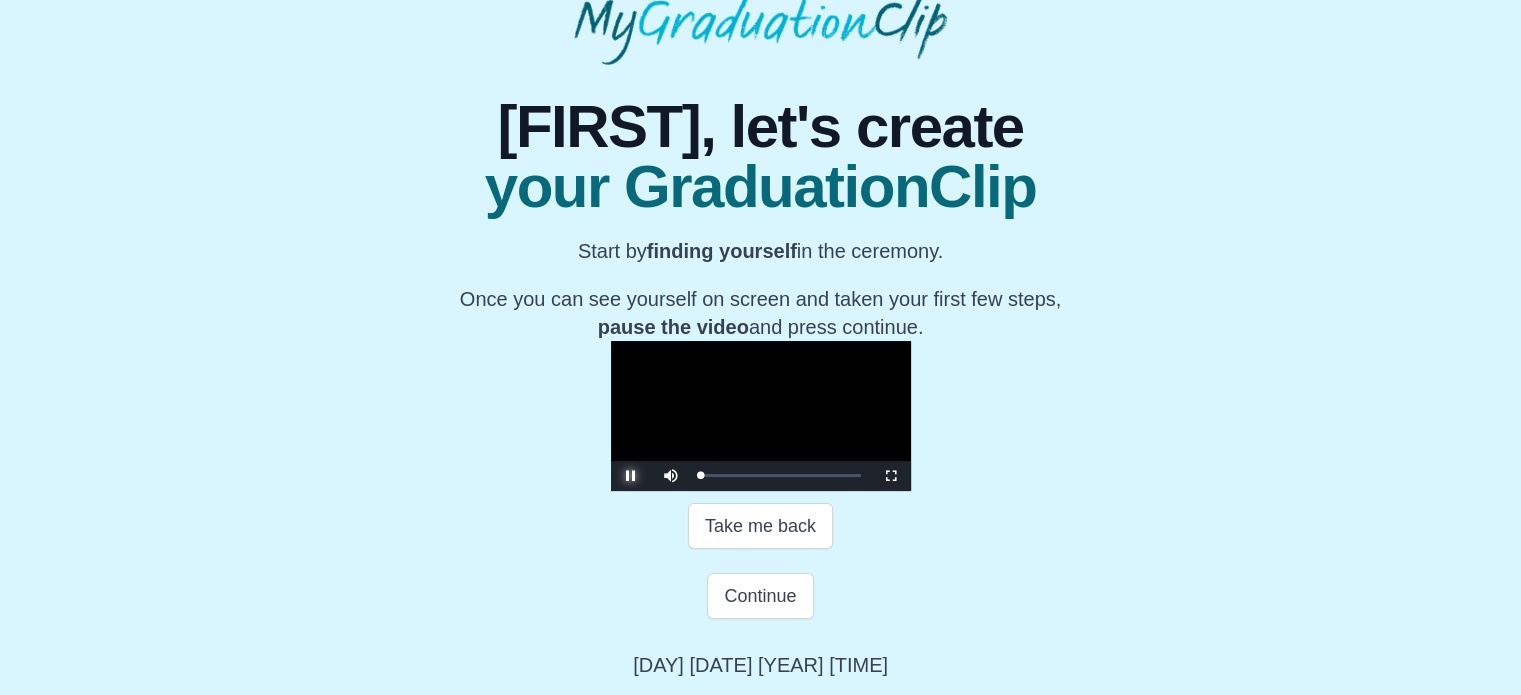 click at bounding box center [631, 476] 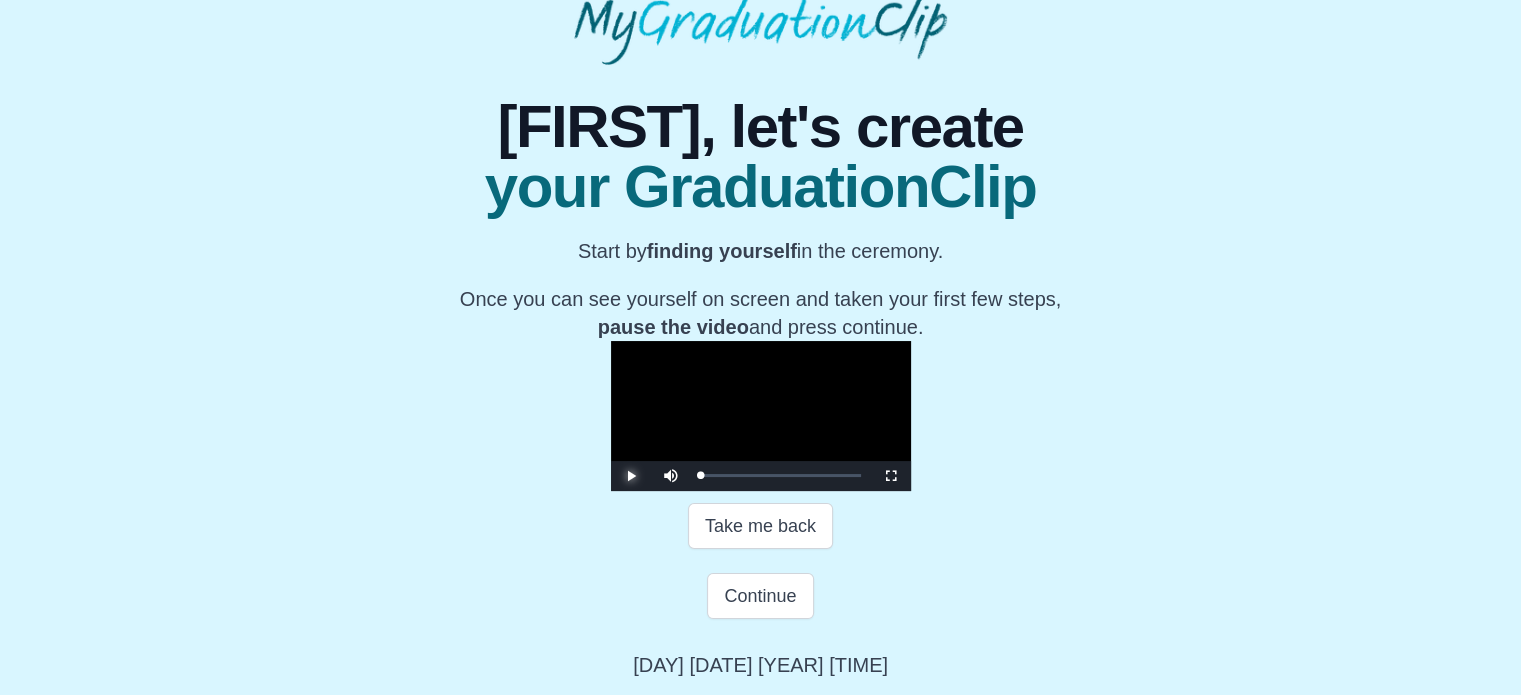 click at bounding box center [631, 476] 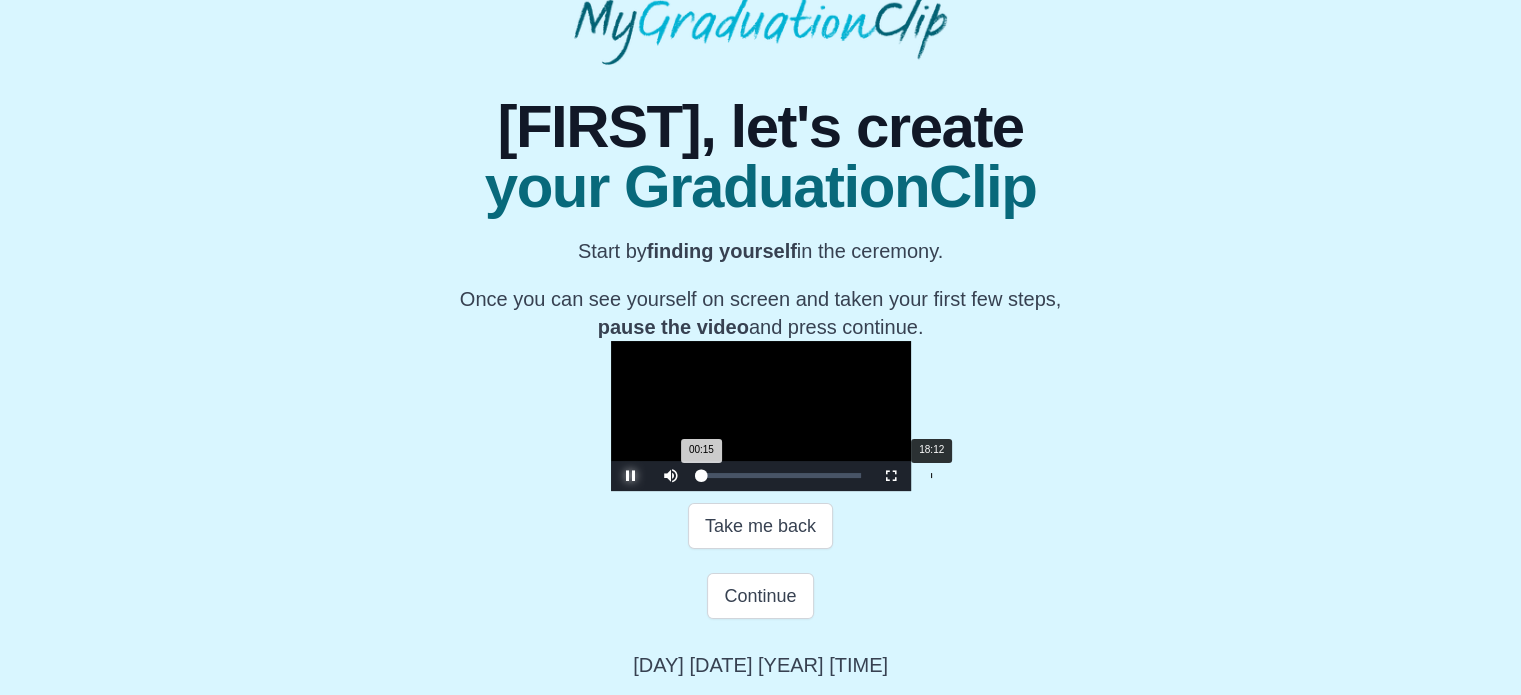 click on "18:12" at bounding box center (931, 475) 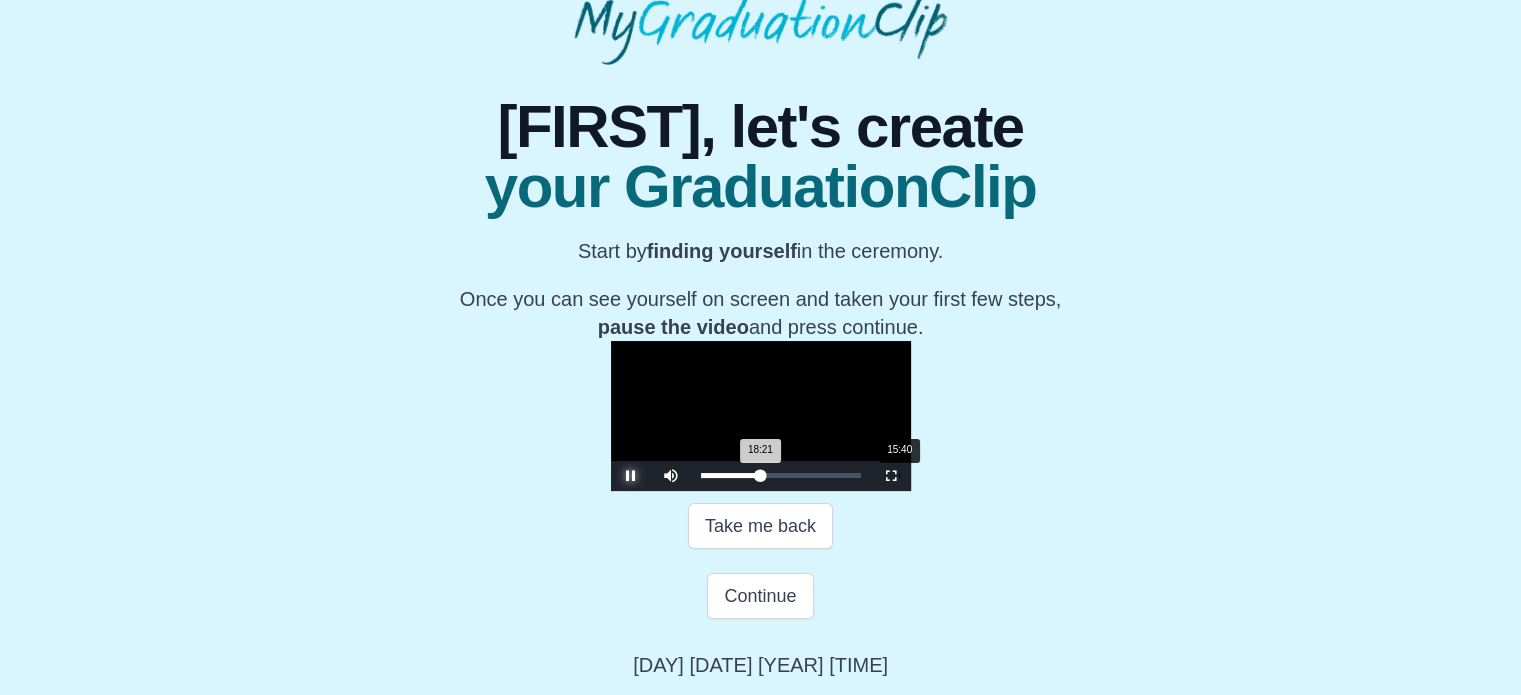 click on "15:40" at bounding box center [899, 475] 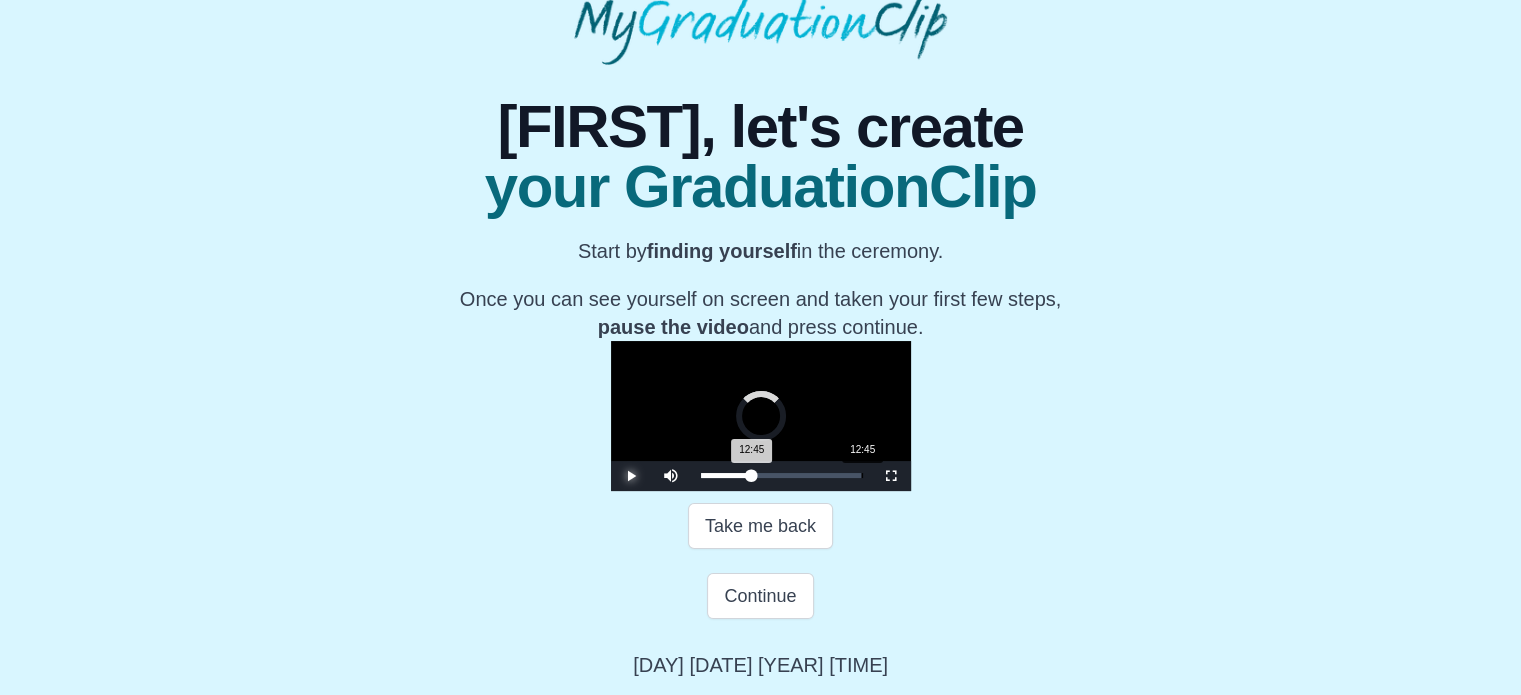 click on "12:45" at bounding box center (862, 475) 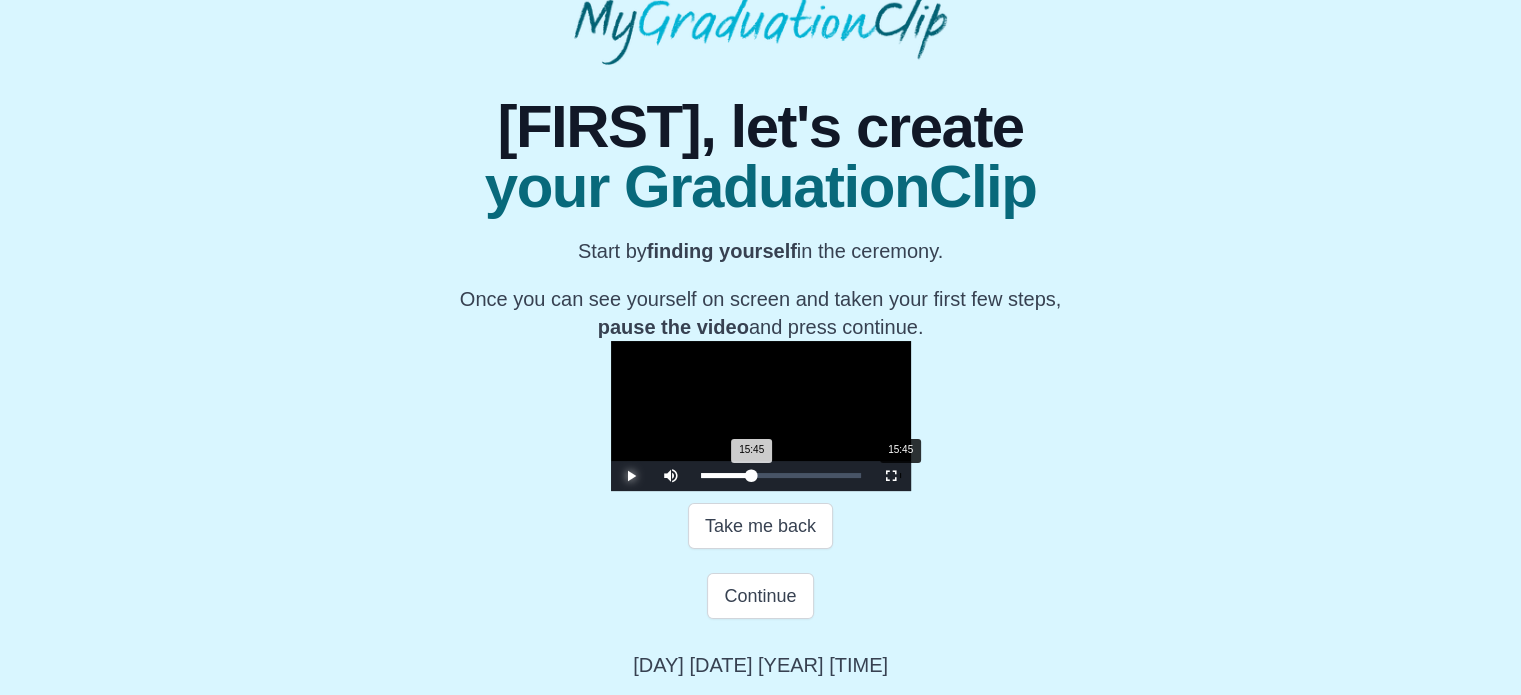 drag, startPoint x: 634, startPoint y: 544, endPoint x: 669, endPoint y: 544, distance: 35 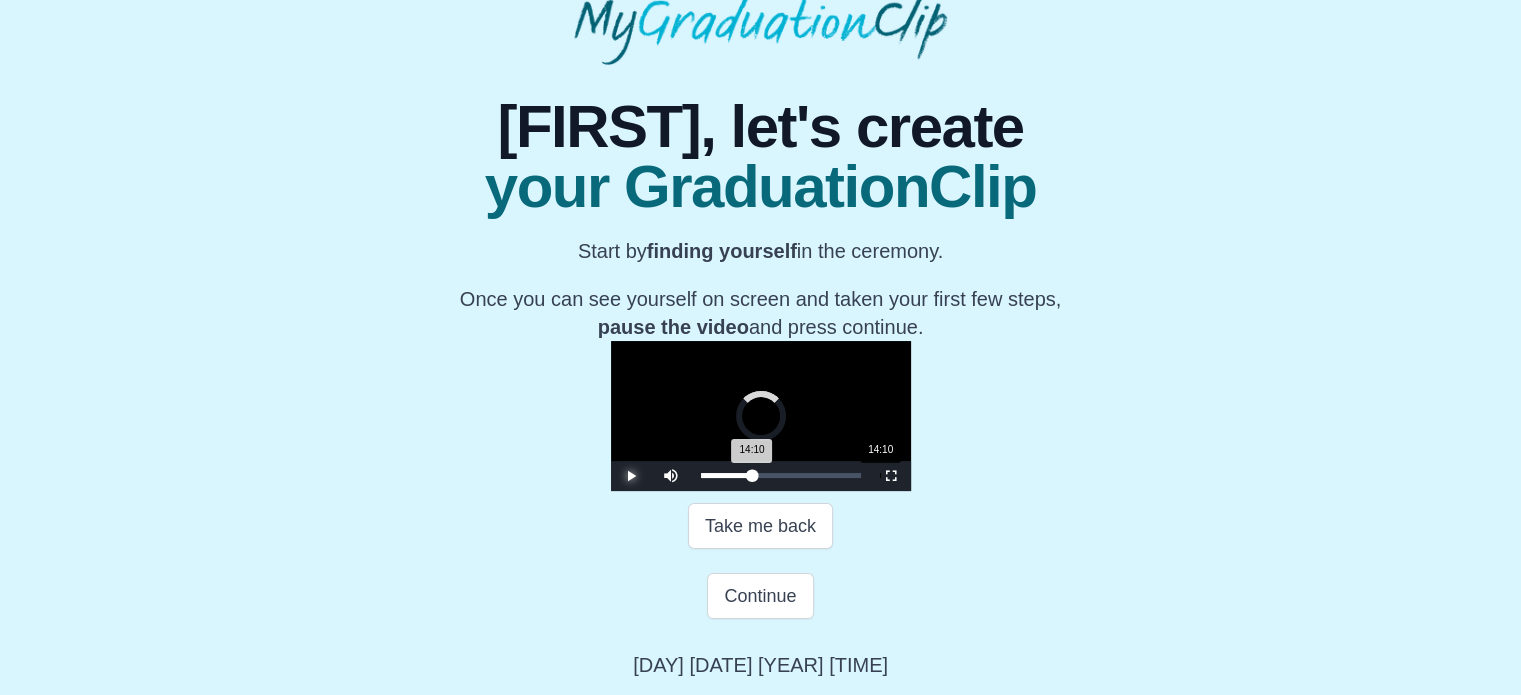 click on "Loaded : 0% 14:10 14:10 Progress : 0%" at bounding box center [781, 475] 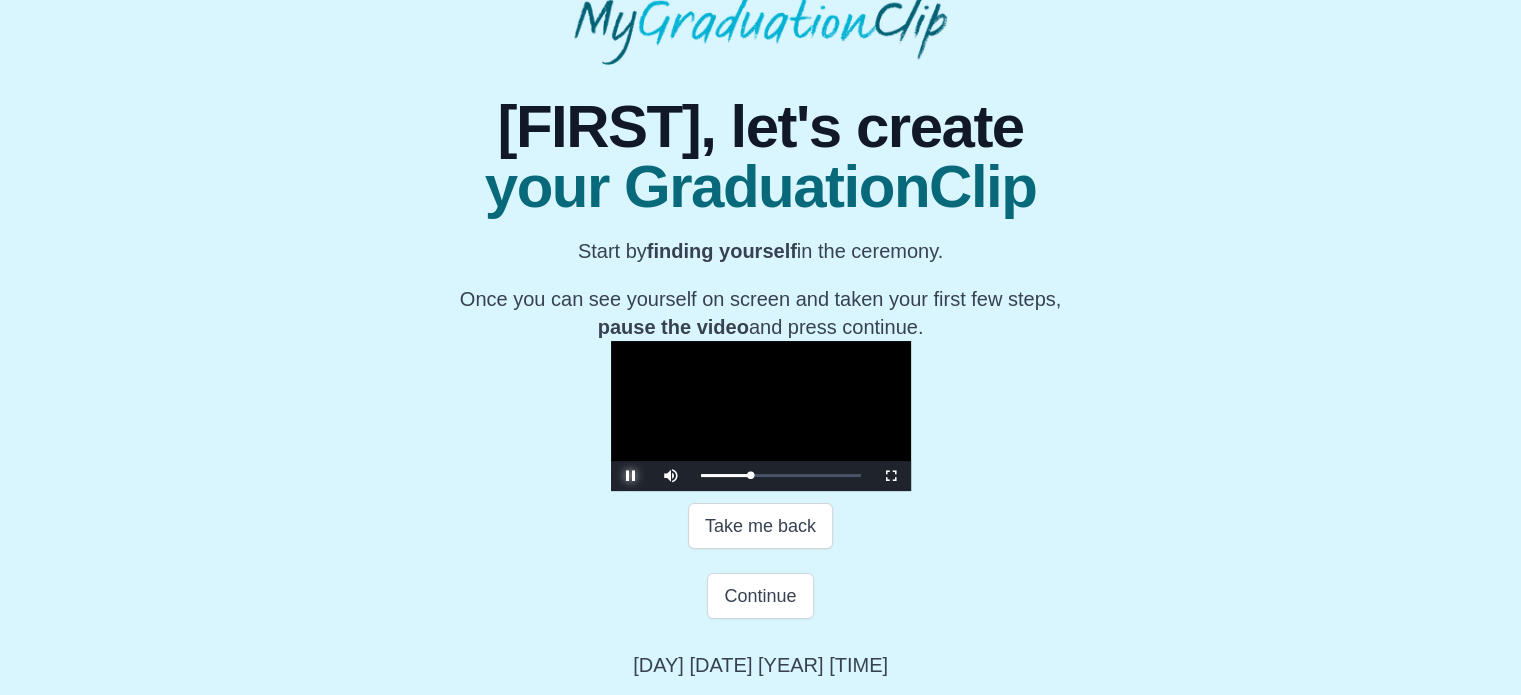 click at bounding box center [631, 476] 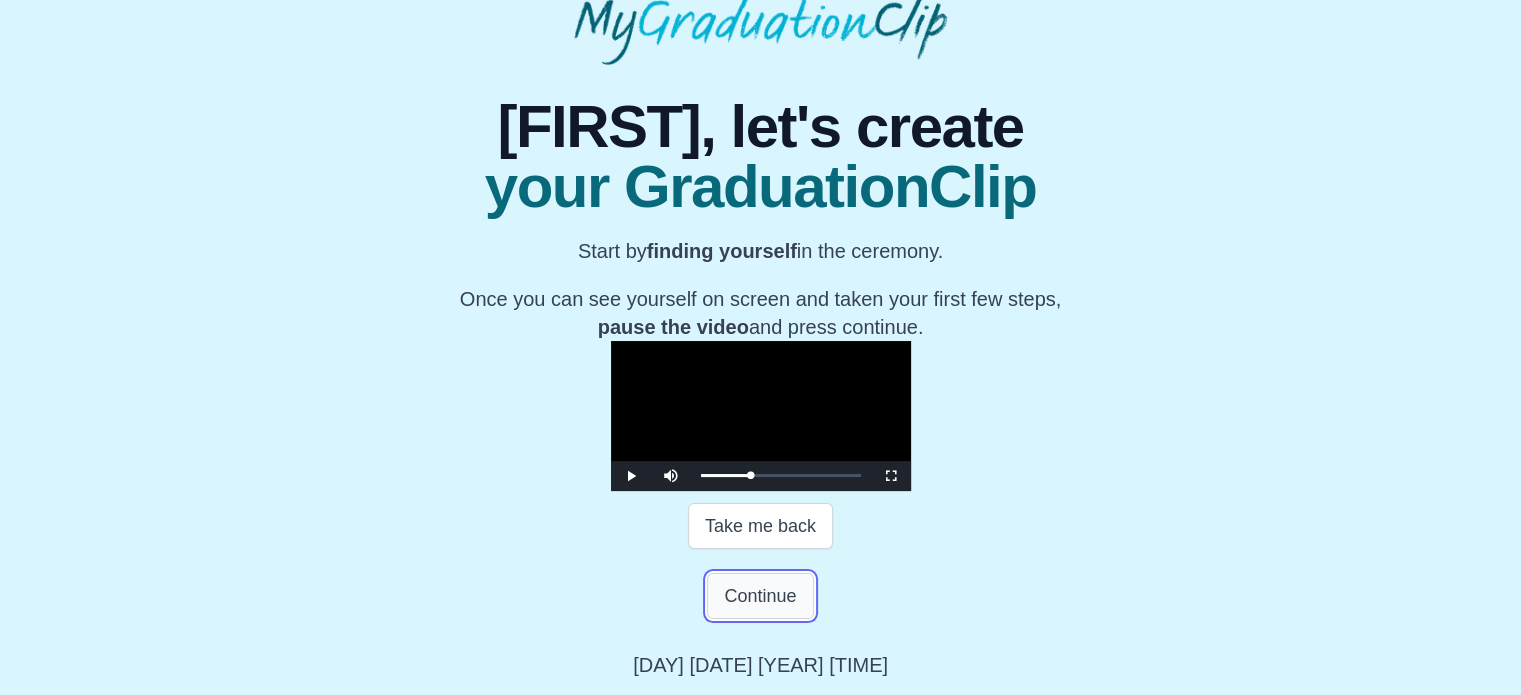 click on "Continue" at bounding box center [760, 596] 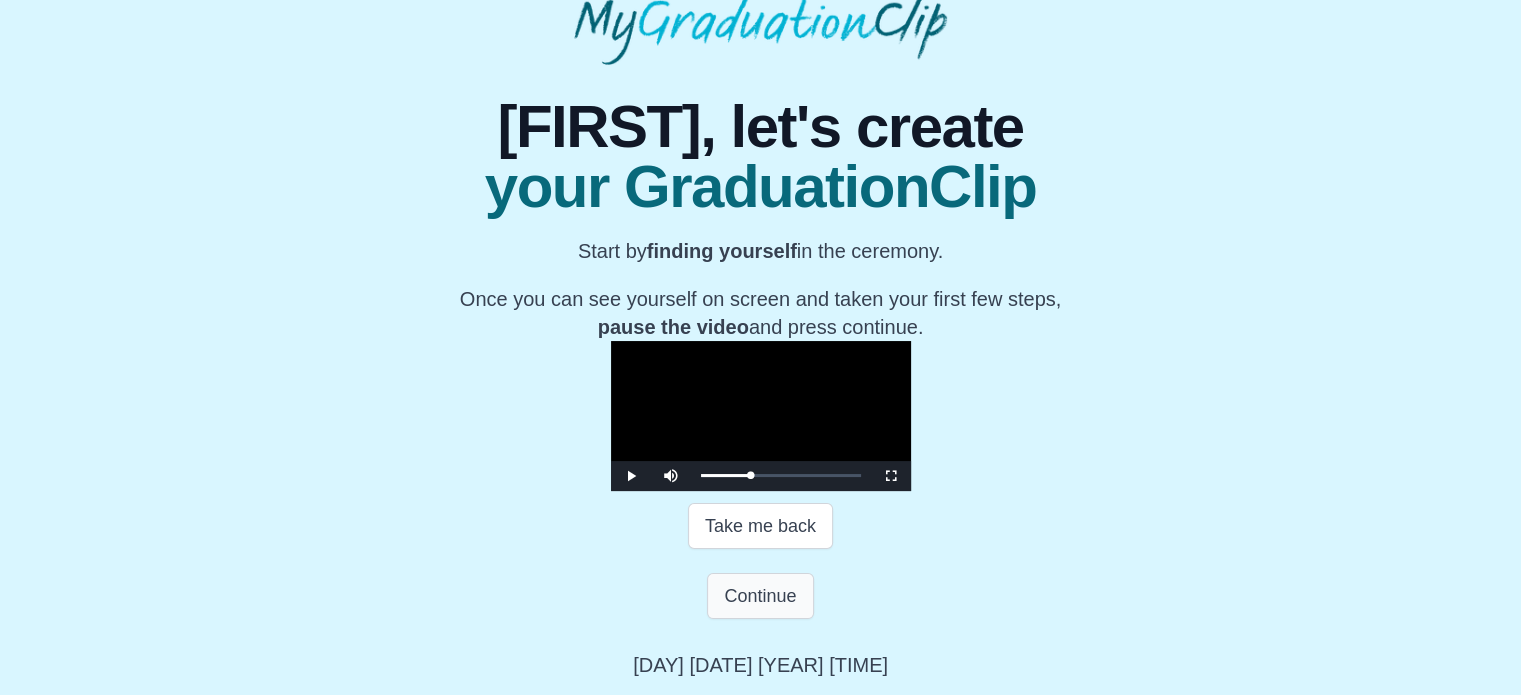 scroll, scrollTop: 0, scrollLeft: 0, axis: both 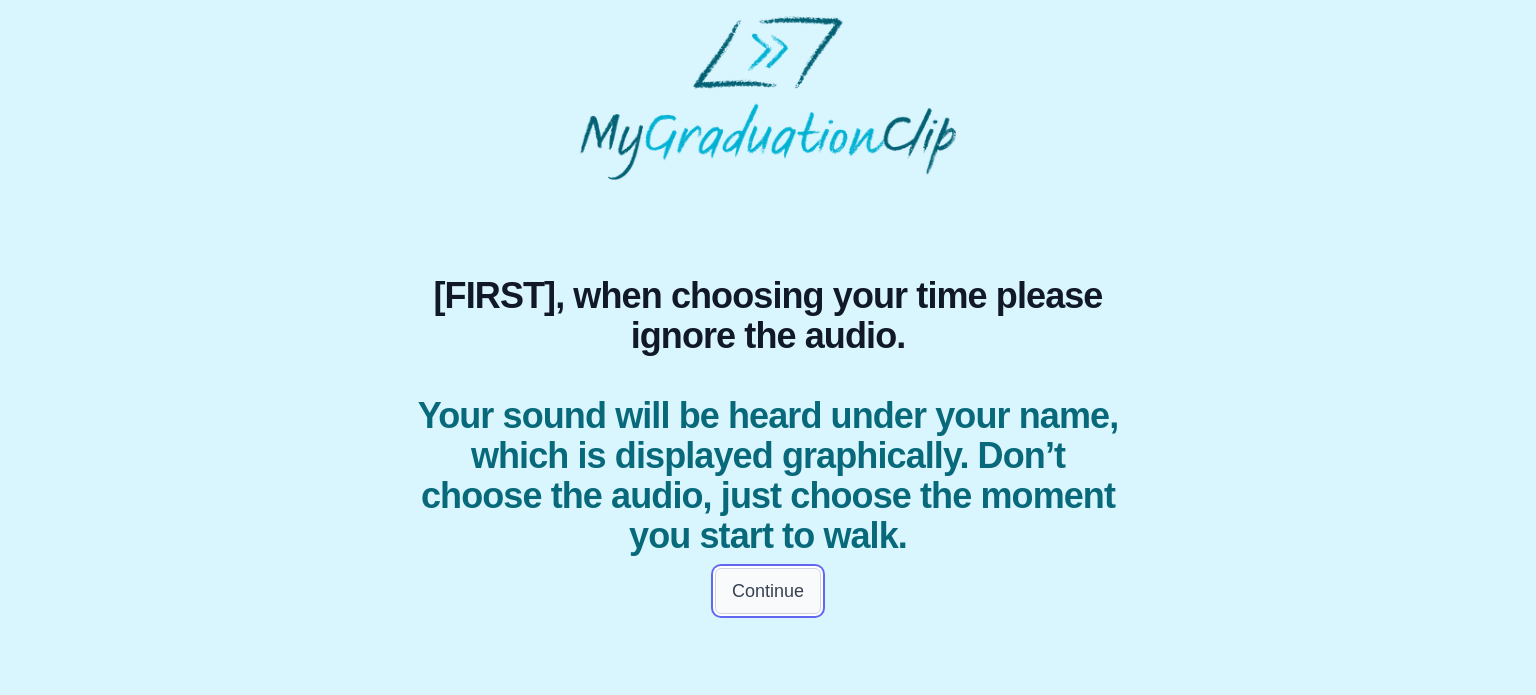 click on "Continue" at bounding box center (768, 591) 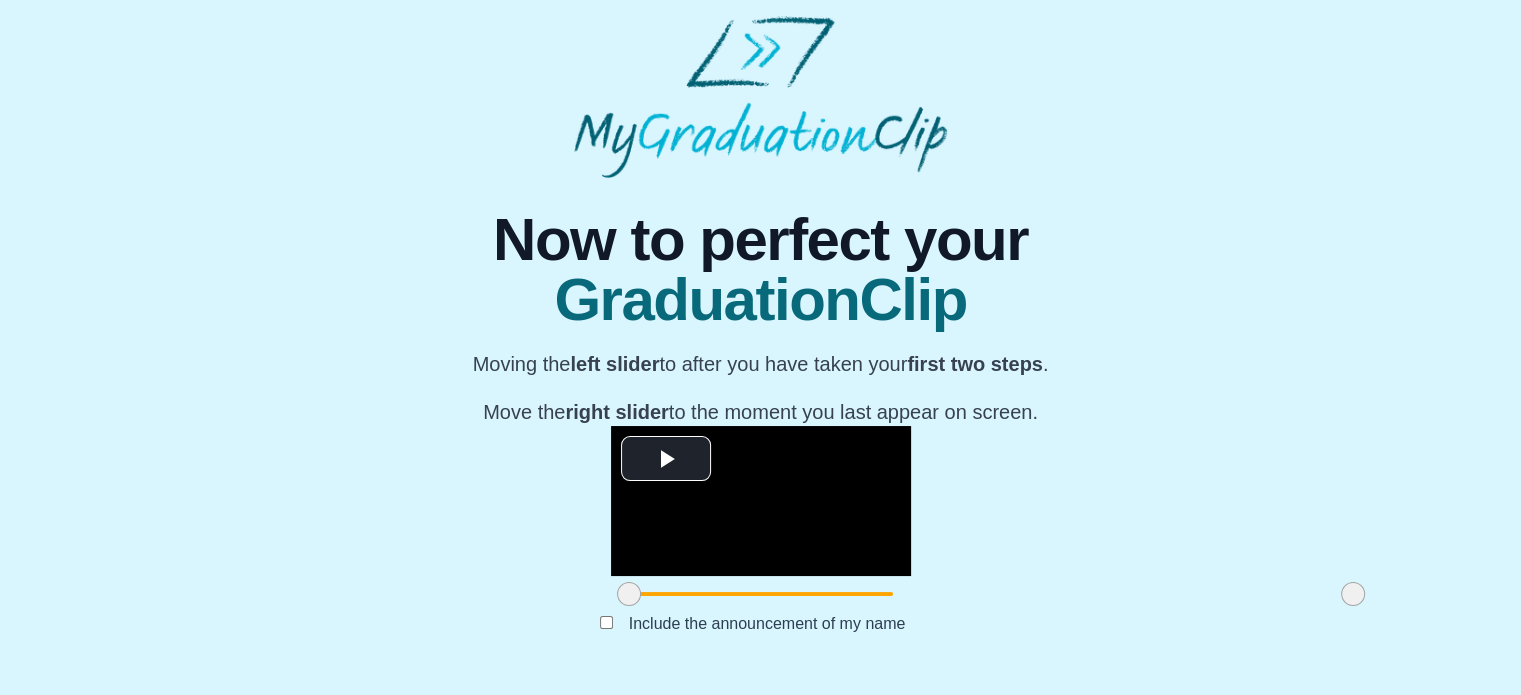 scroll, scrollTop: 272, scrollLeft: 0, axis: vertical 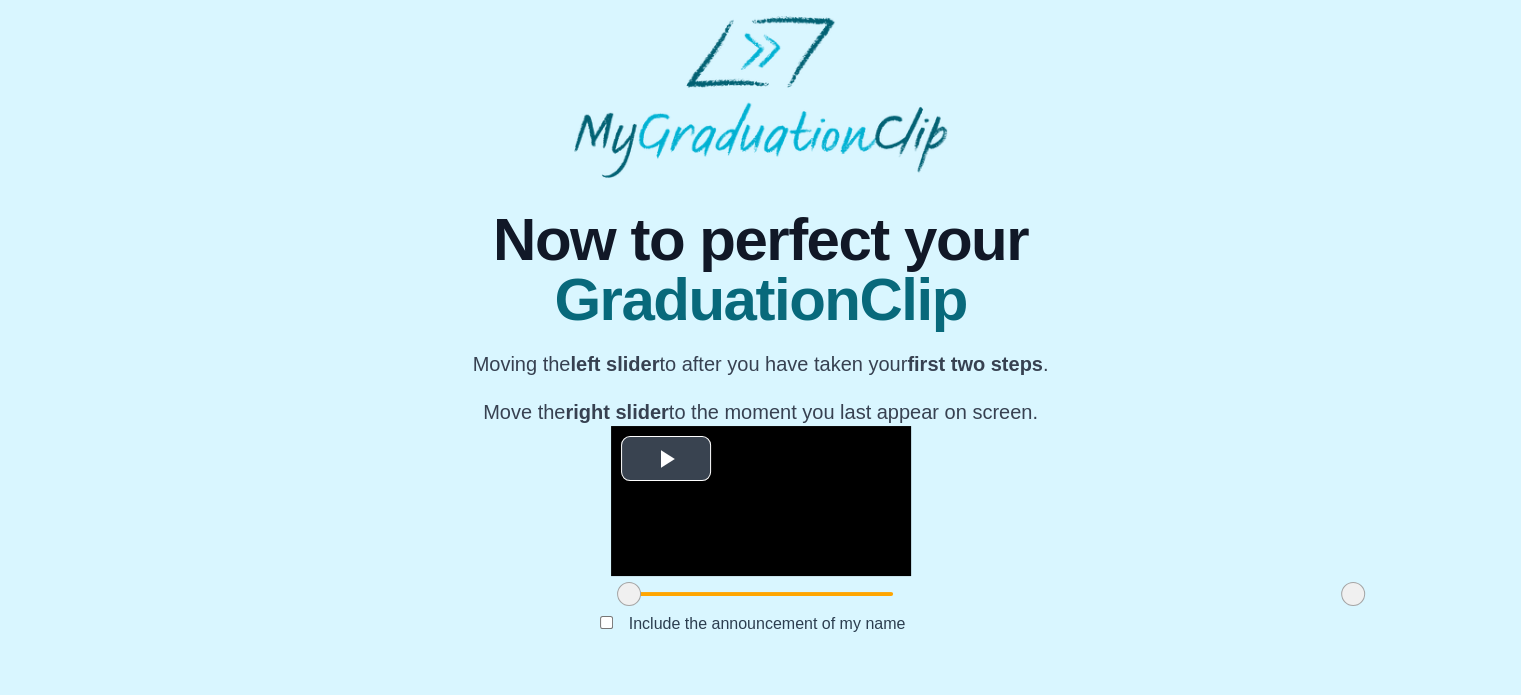click at bounding box center [666, 458] 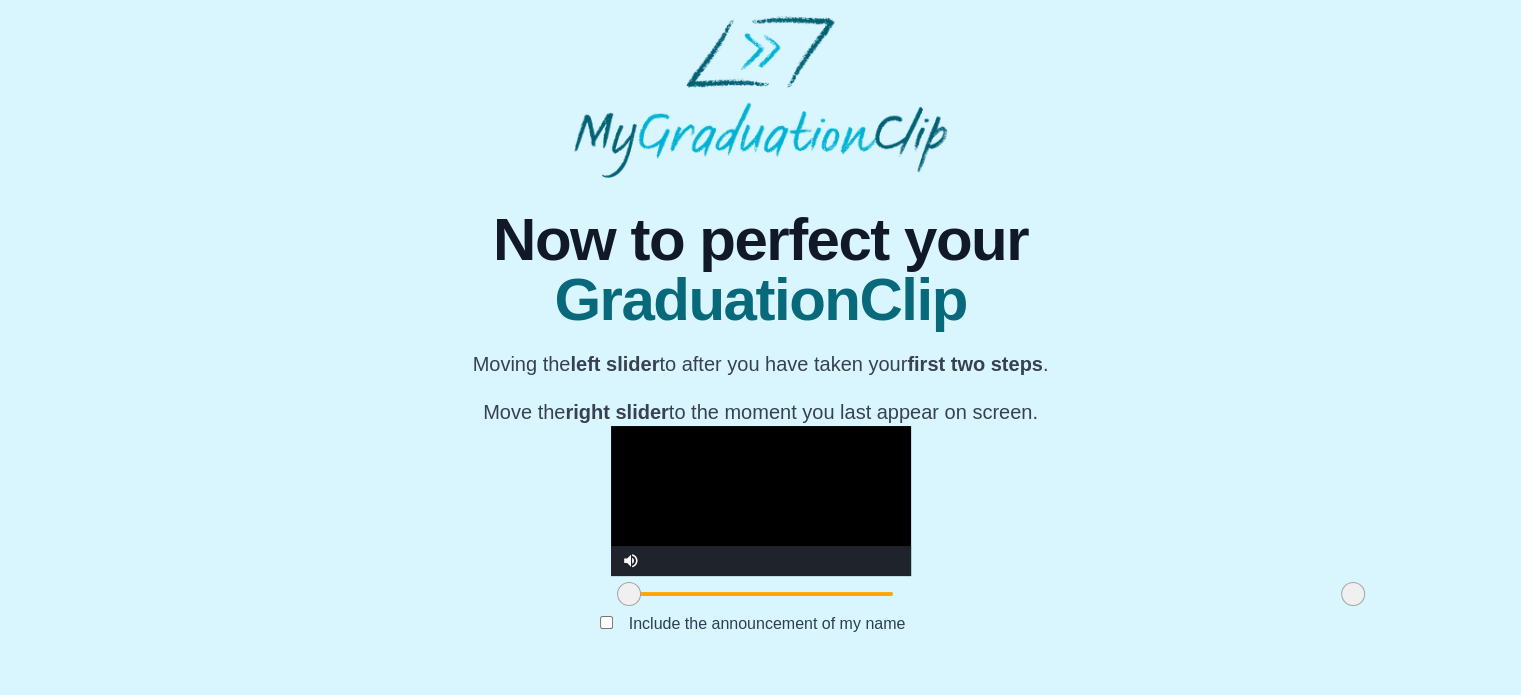 click at bounding box center [629, 594] 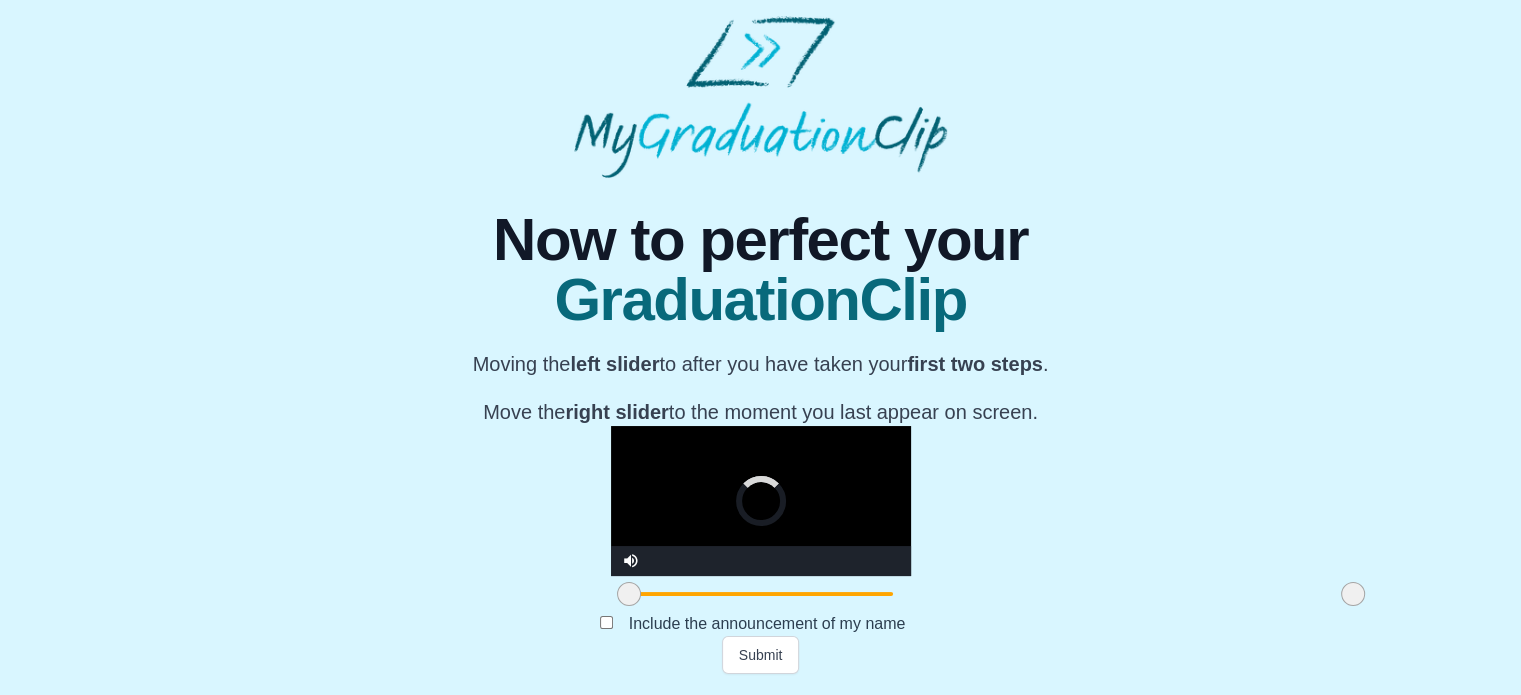 drag, startPoint x: 1120, startPoint y: 595, endPoint x: 1144, endPoint y: 597, distance: 24.083189 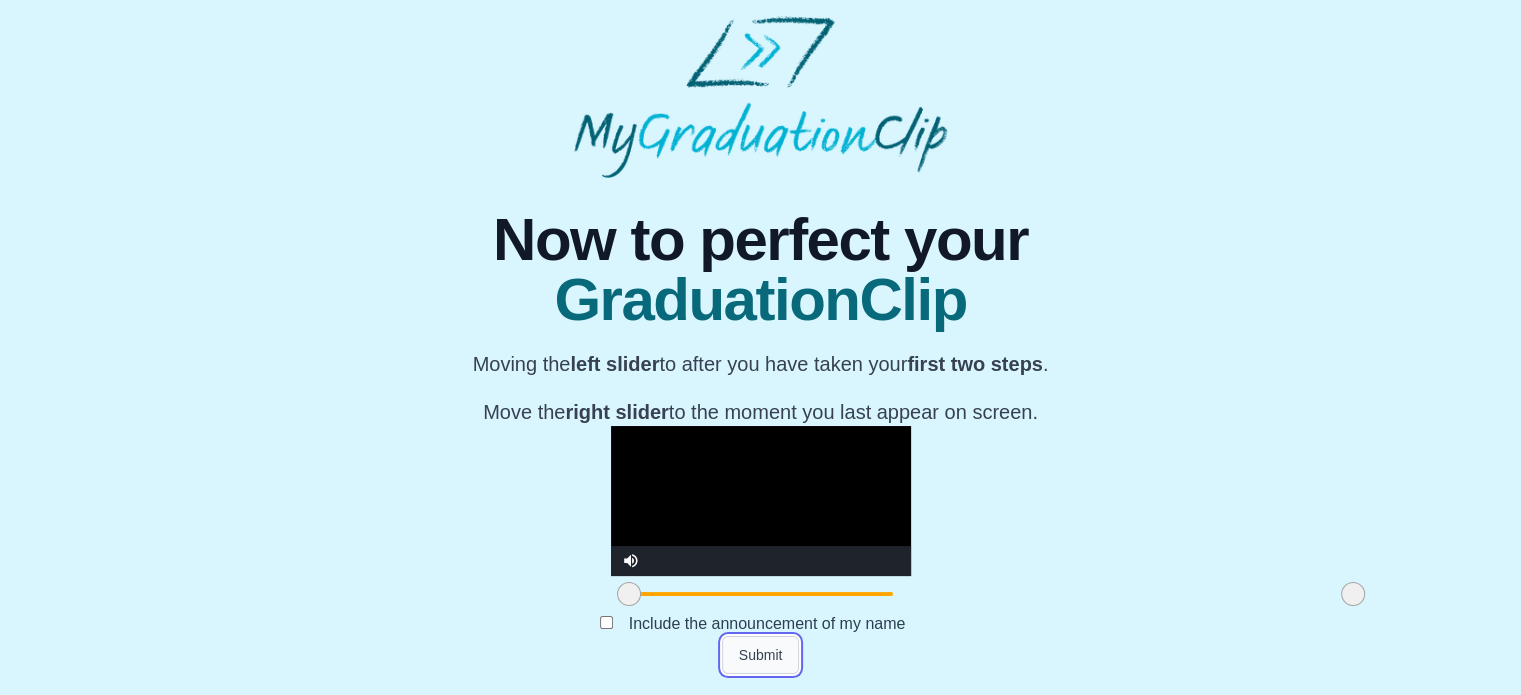 click on "Submit" at bounding box center (761, 655) 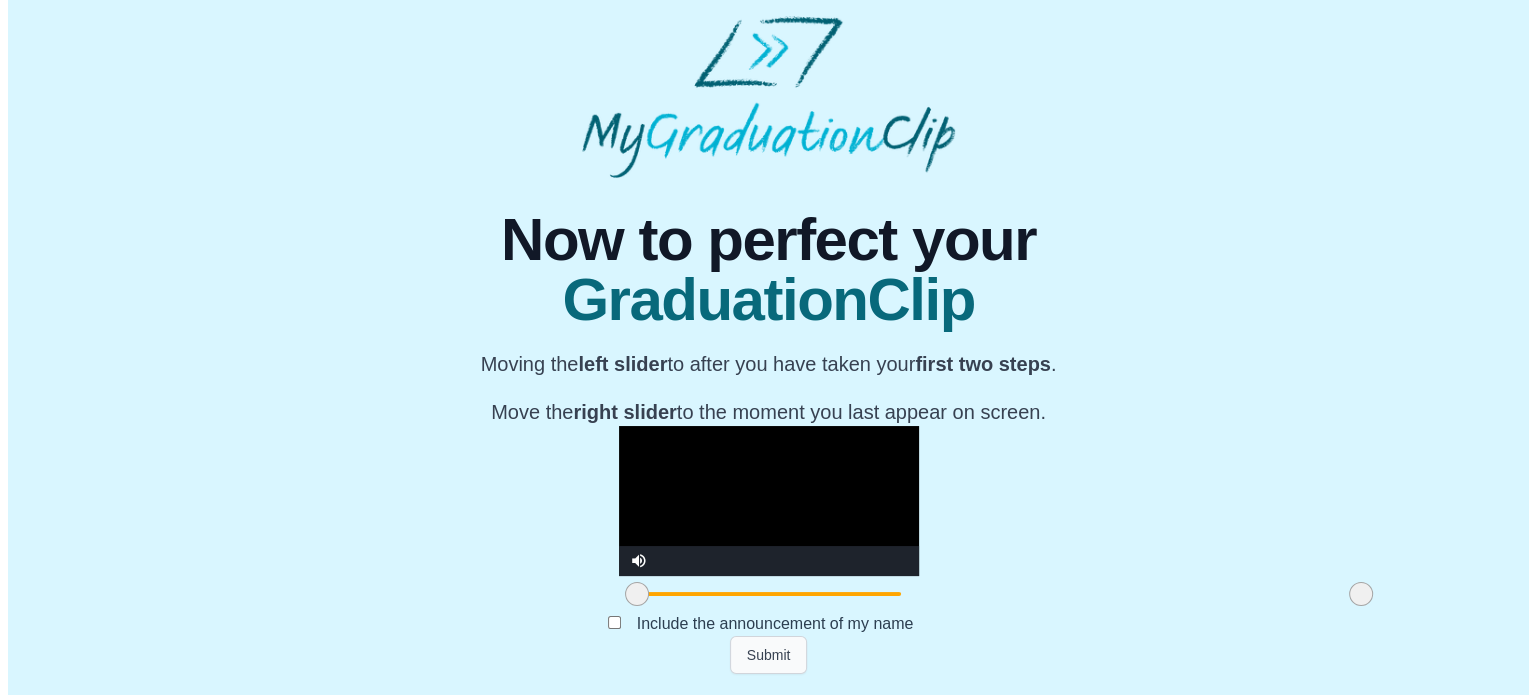 scroll, scrollTop: 0, scrollLeft: 0, axis: both 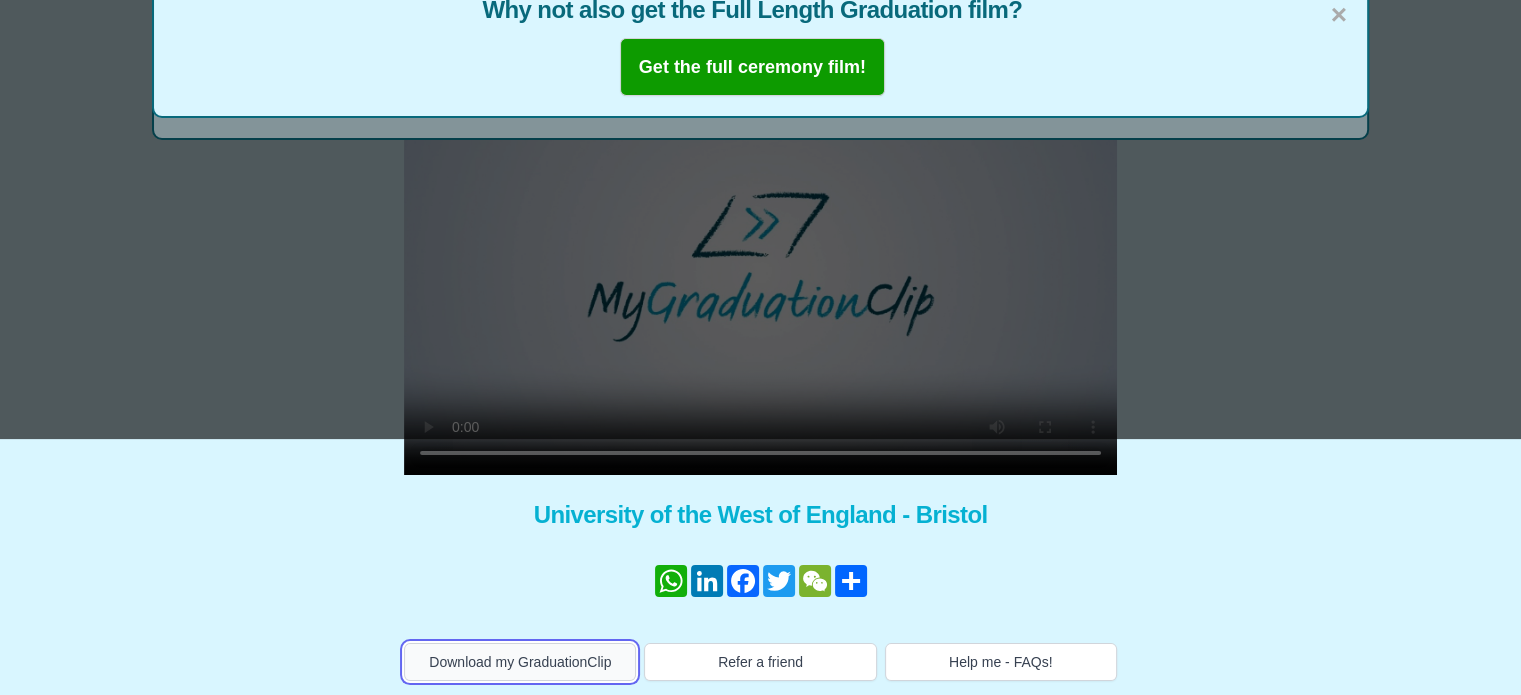 click on "Download my GraduationClip" at bounding box center [520, 662] 